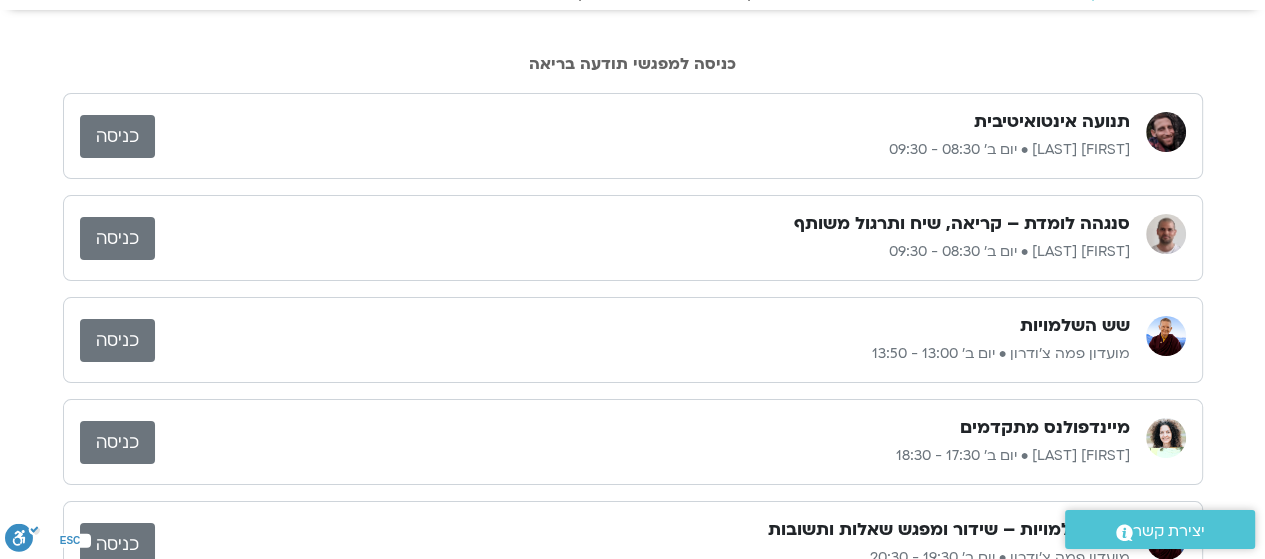 scroll, scrollTop: 0, scrollLeft: 0, axis: both 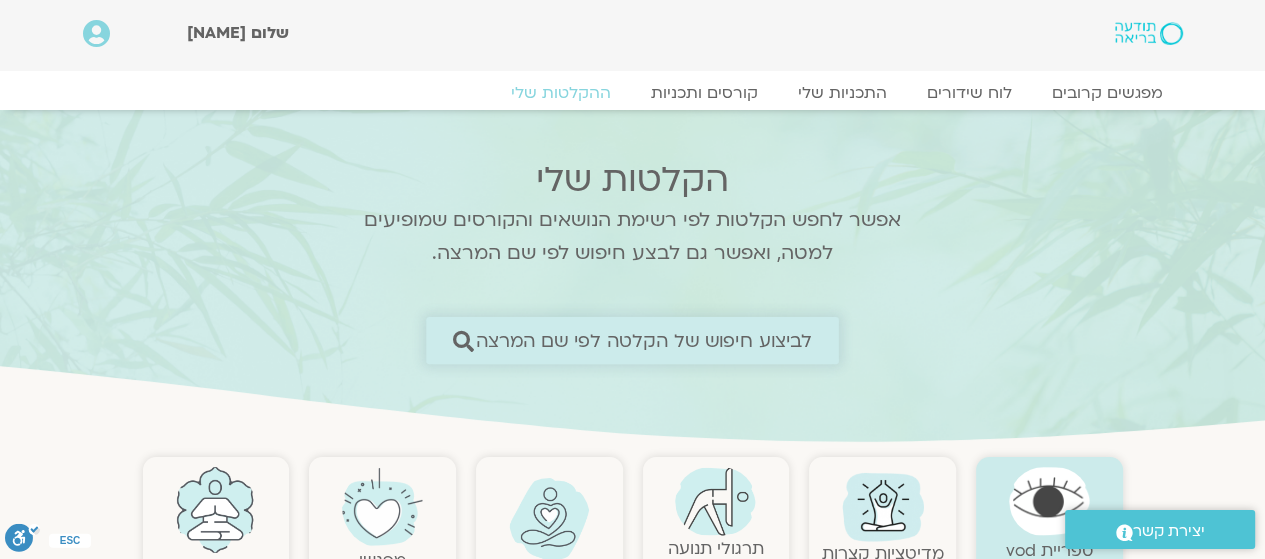 click on "לביצוע חיפוש של הקלטה לפי שם המרצה" at bounding box center [644, 340] 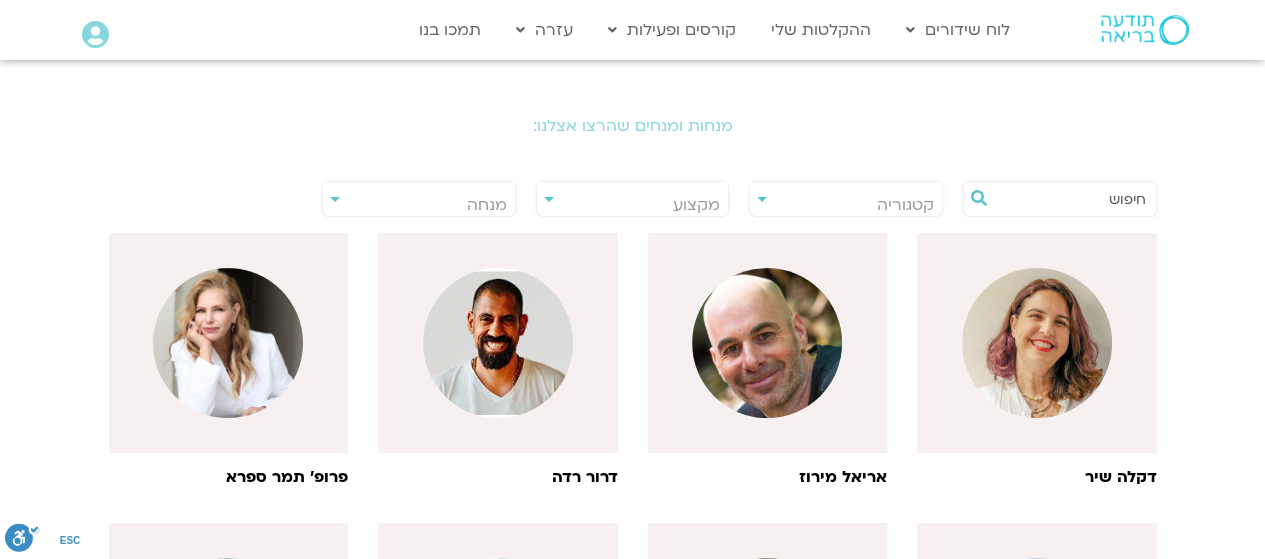 scroll, scrollTop: 400, scrollLeft: 0, axis: vertical 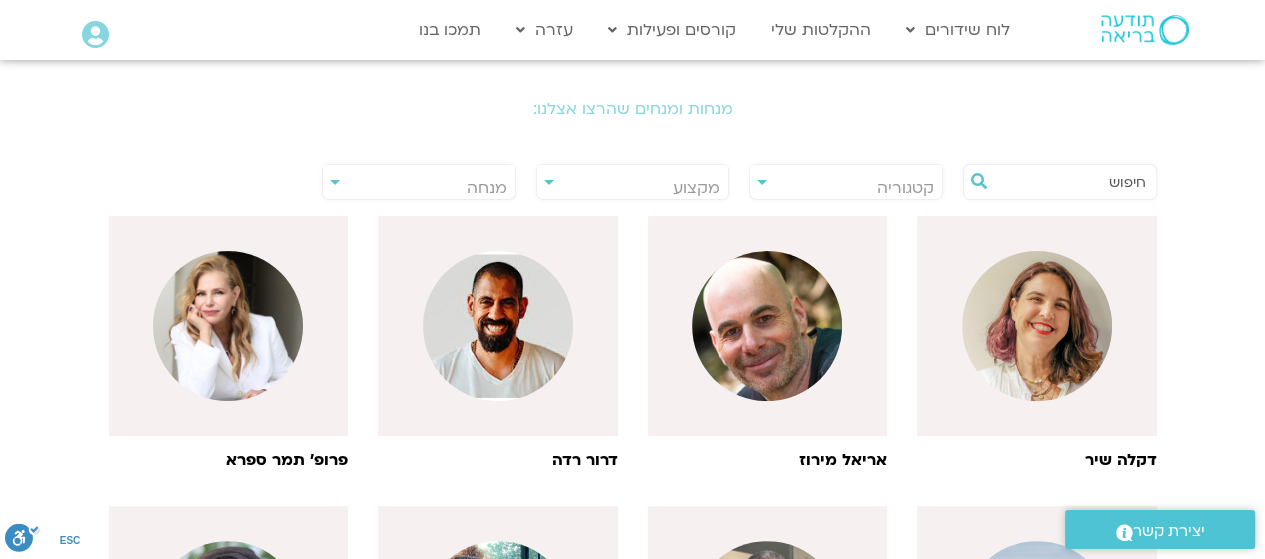 click at bounding box center [1070, 182] 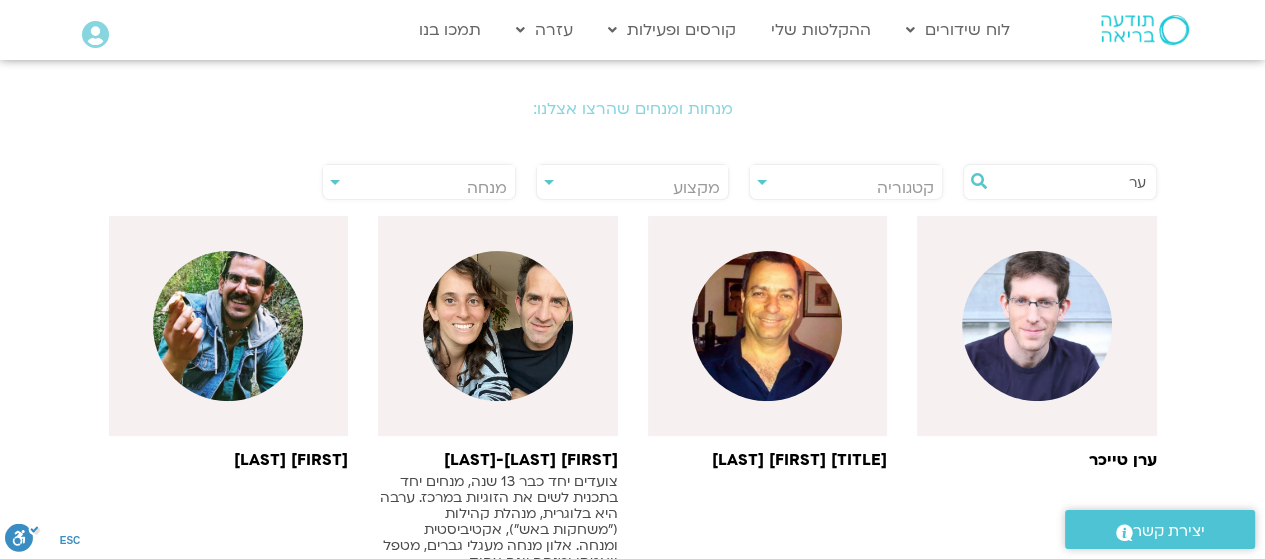 type on "ער" 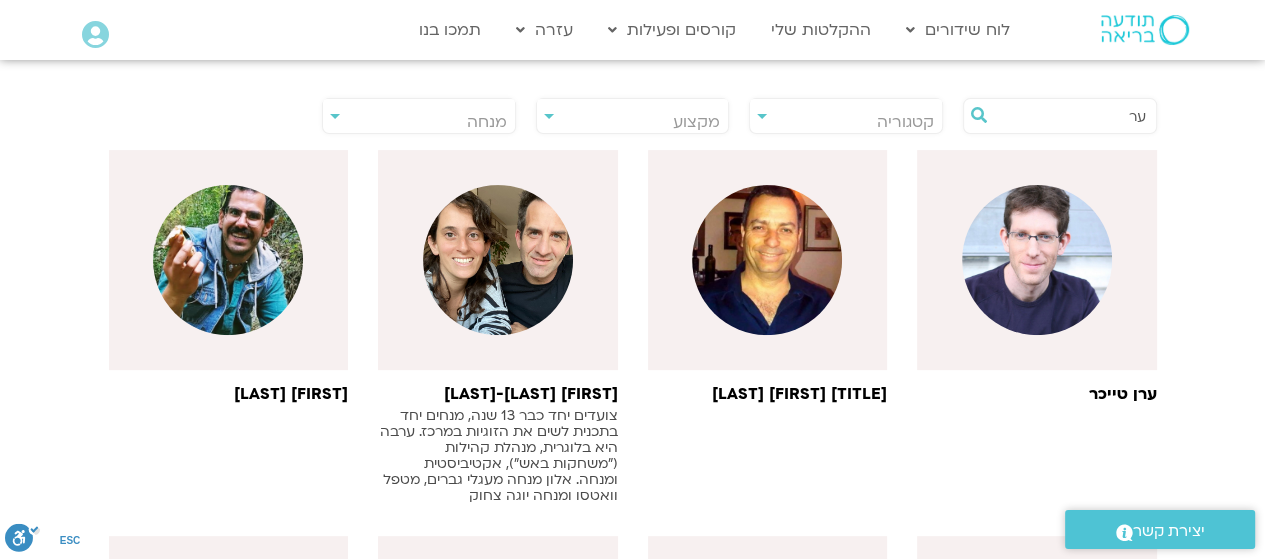 scroll, scrollTop: 500, scrollLeft: 0, axis: vertical 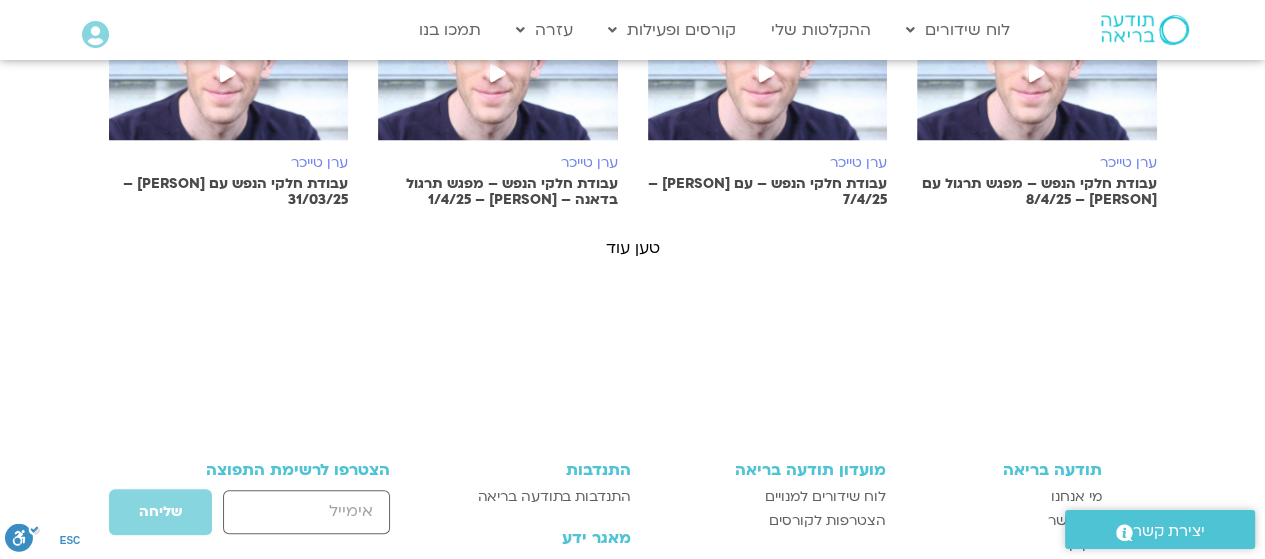 click on "טען עוד" at bounding box center [633, 248] 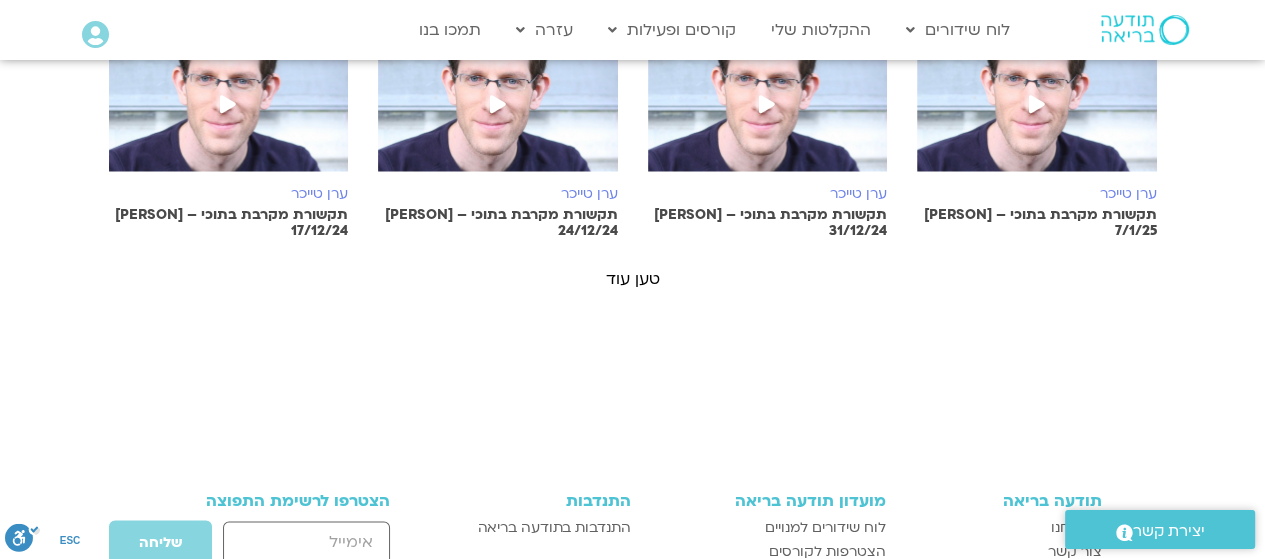 scroll, scrollTop: 2387, scrollLeft: 0, axis: vertical 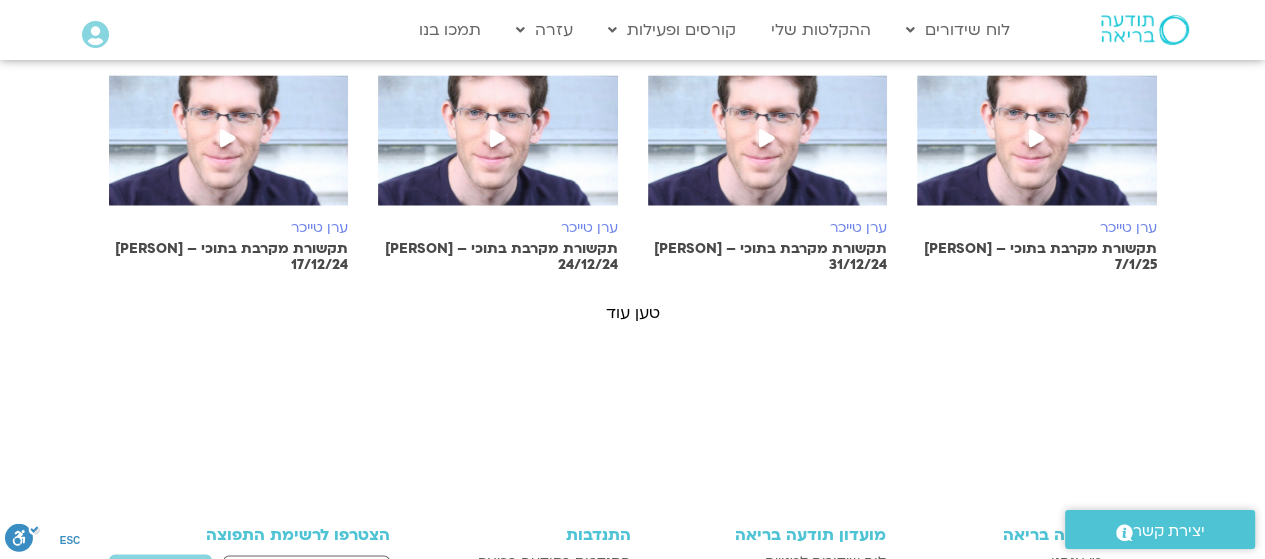 click on "טען עוד" at bounding box center [633, 313] 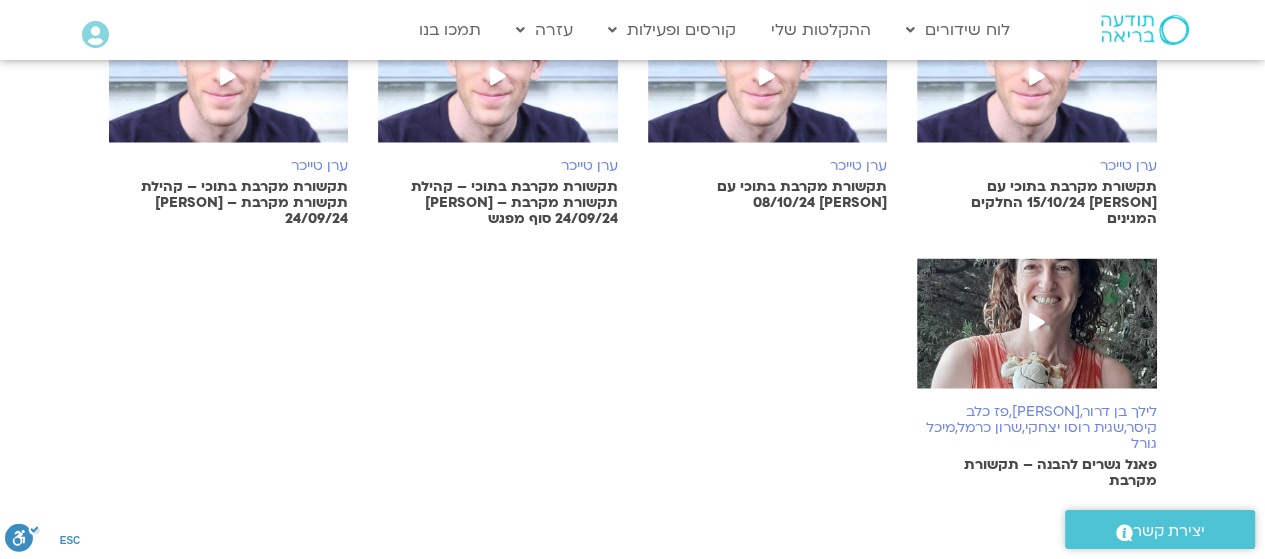 scroll, scrollTop: 3087, scrollLeft: 0, axis: vertical 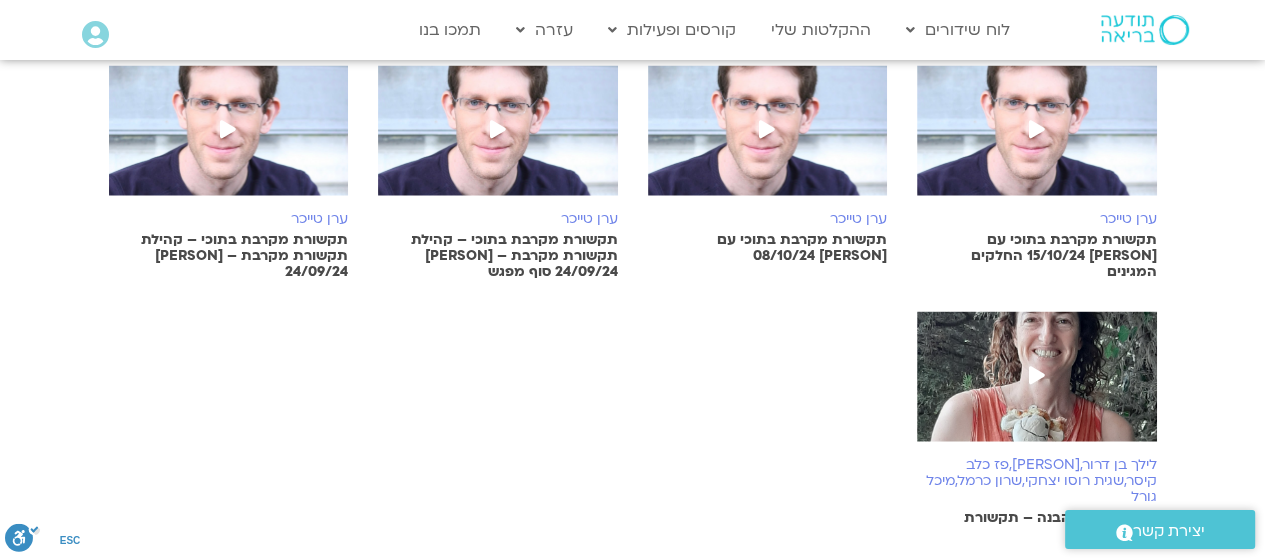click at bounding box center (228, 128) 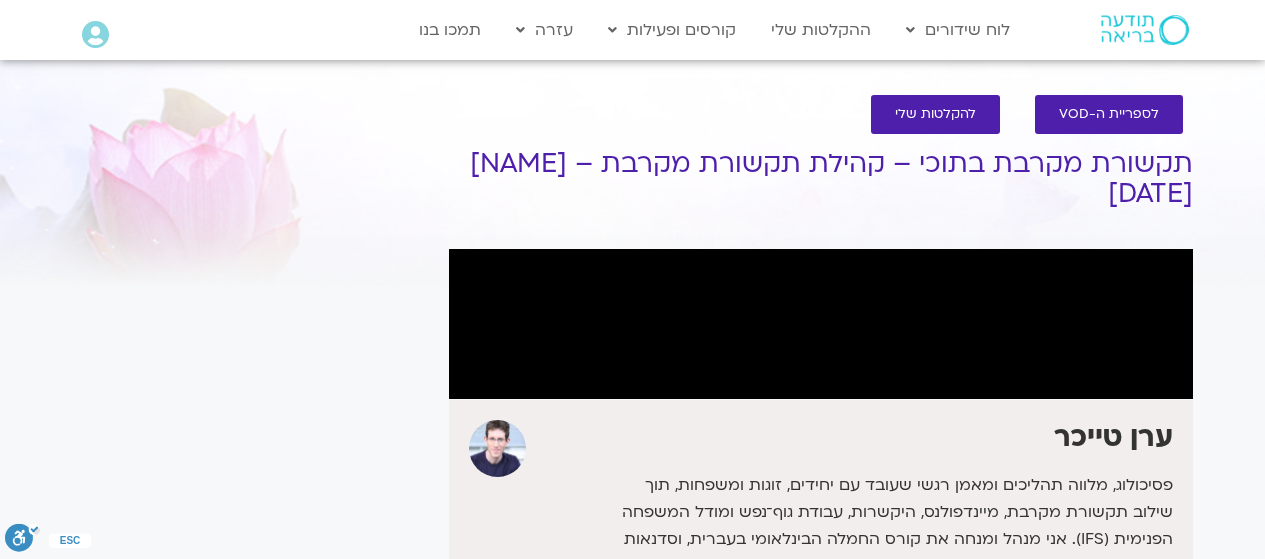 scroll, scrollTop: 0, scrollLeft: 0, axis: both 